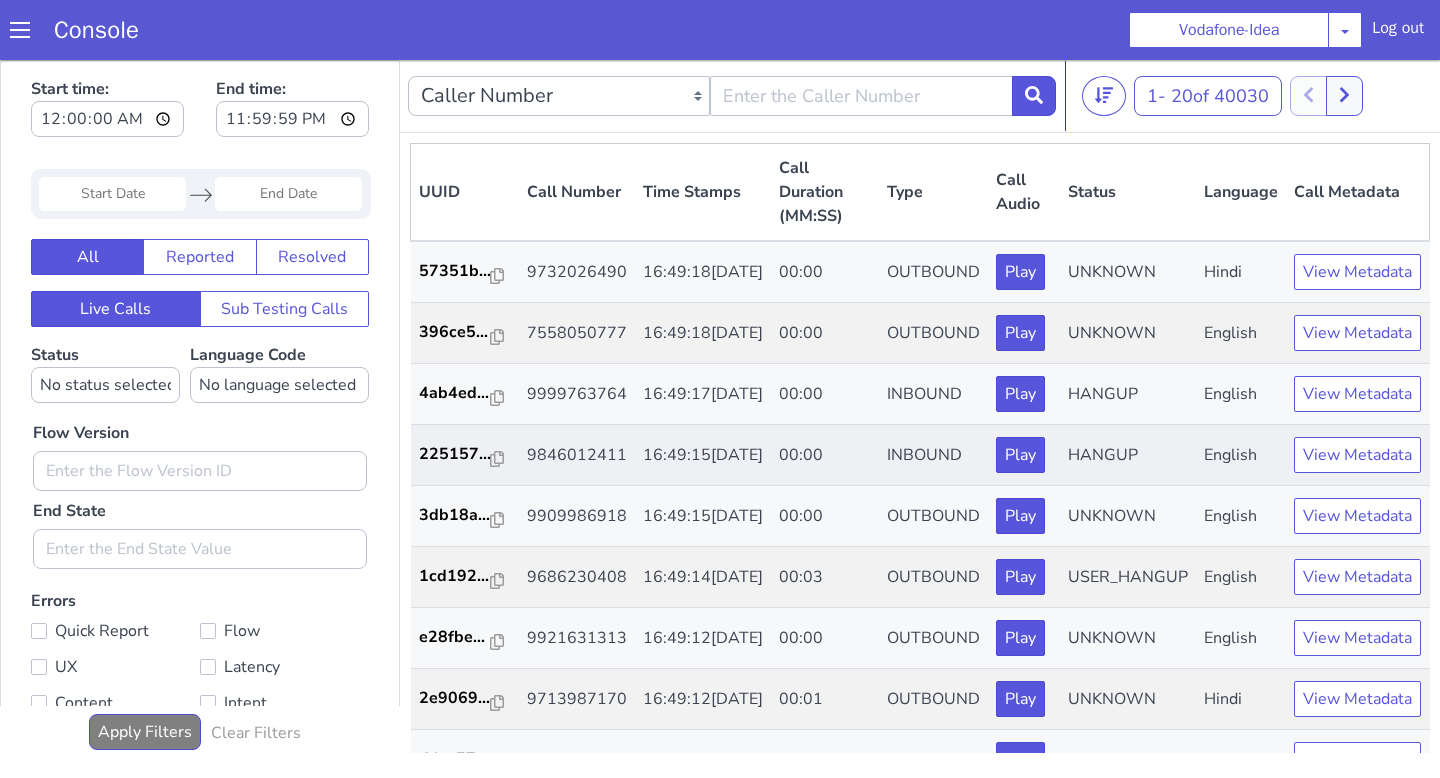 scroll, scrollTop: 0, scrollLeft: 0, axis: both 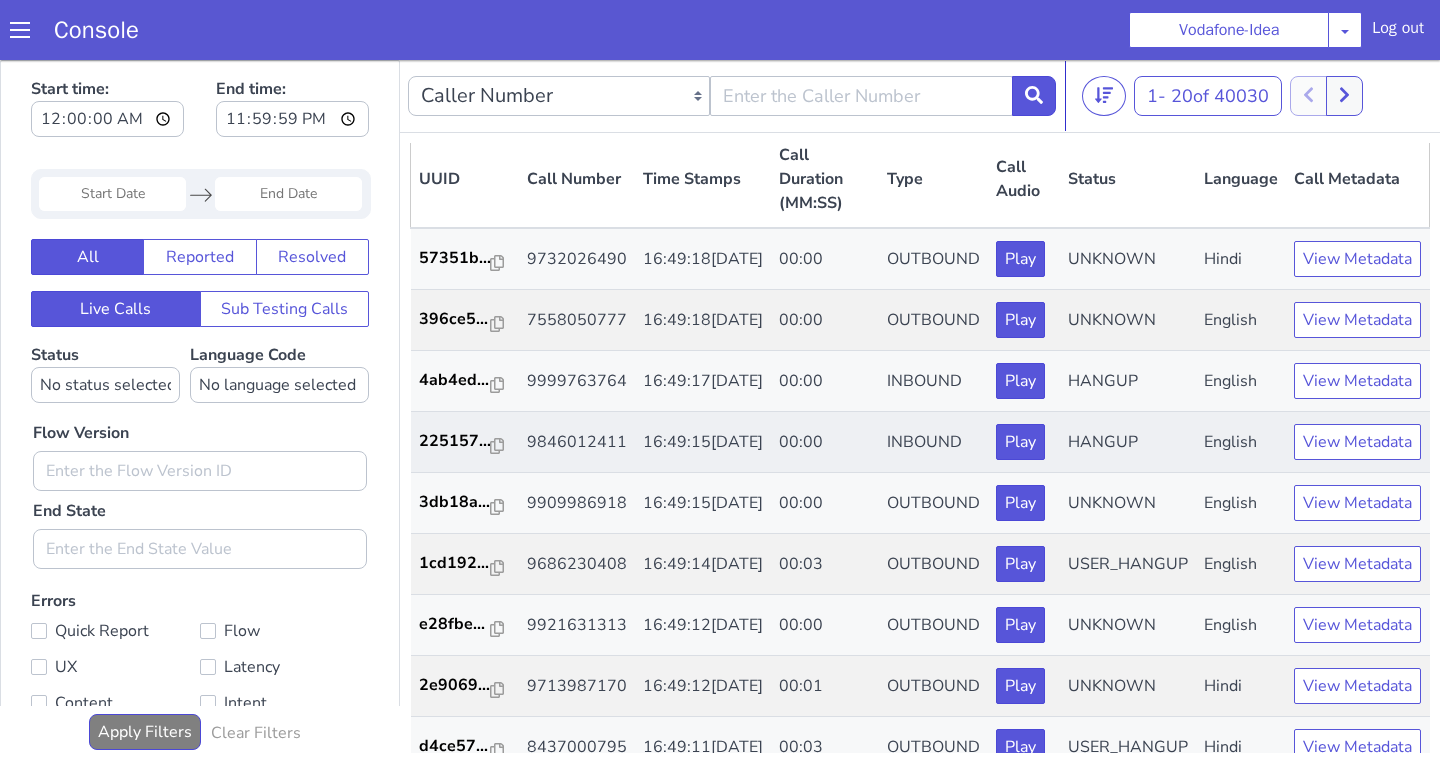 click on "9846012411" at bounding box center [577, 442] 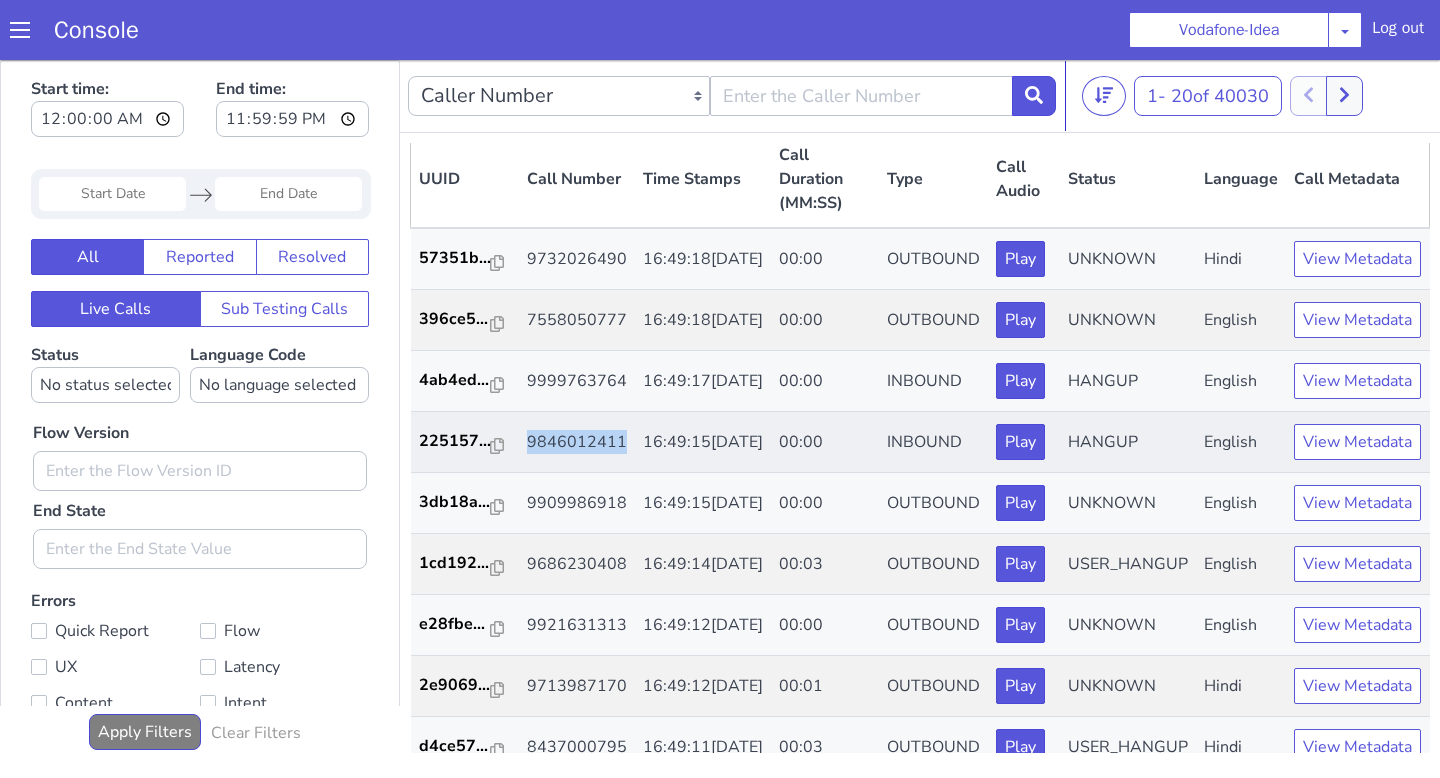 click on "9846012411" at bounding box center (577, 442) 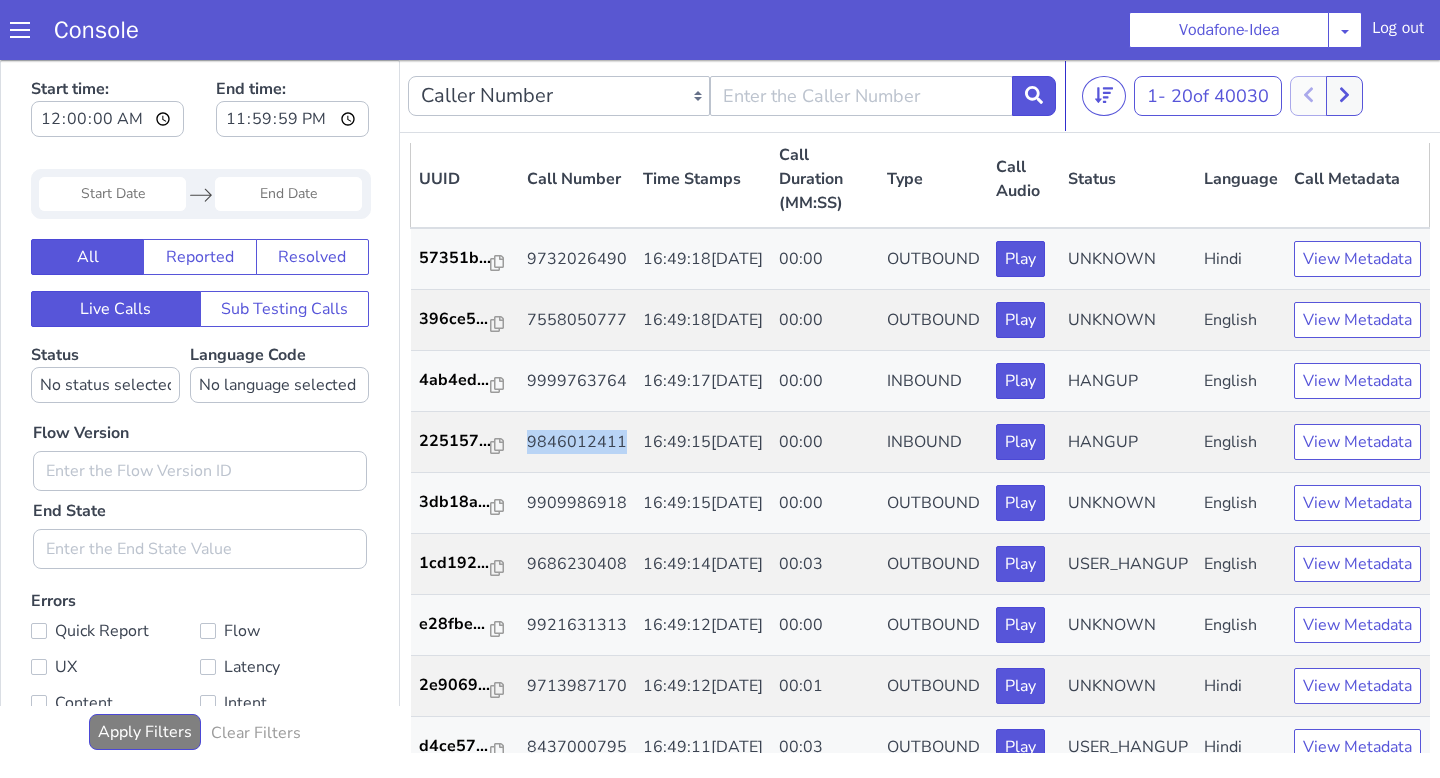 copy on "9846012411" 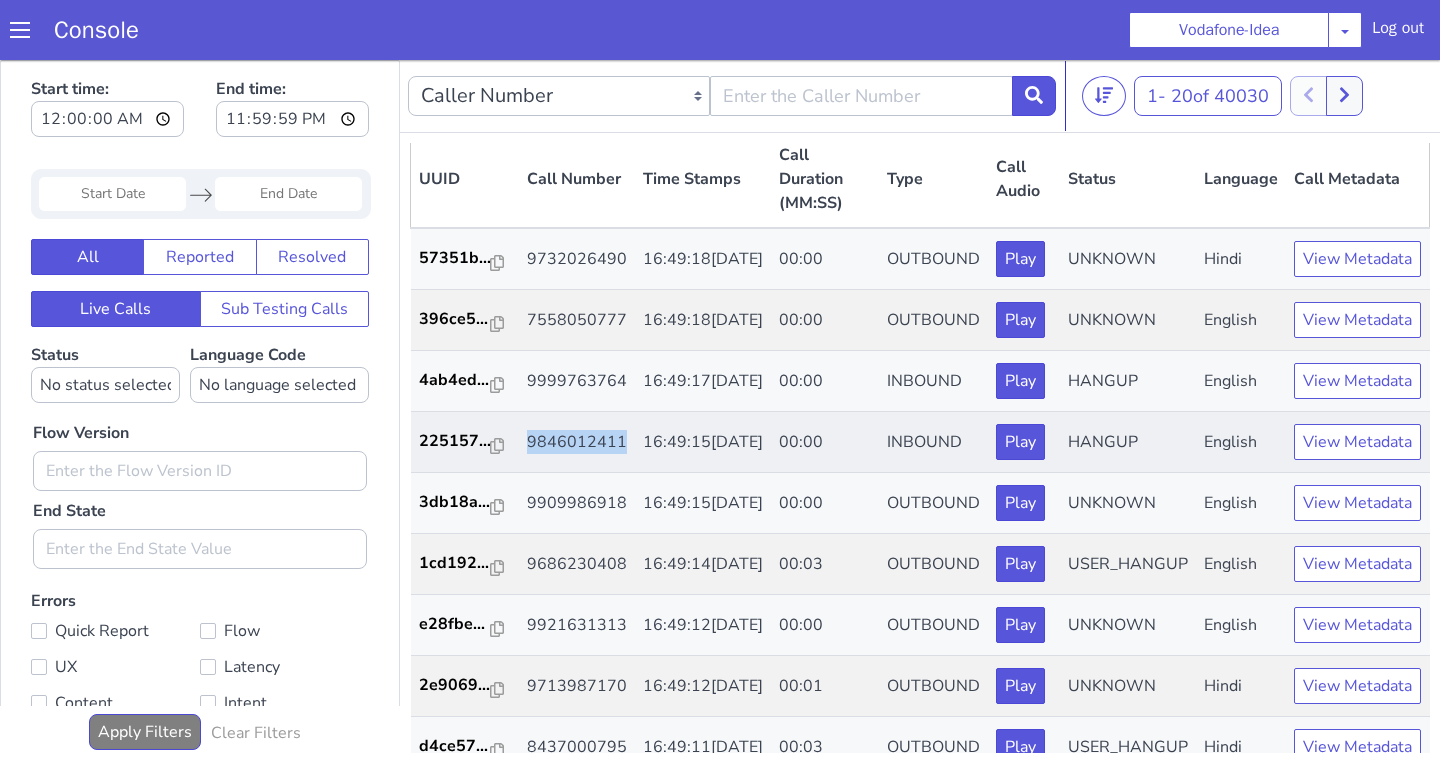 click on "9846012411" at bounding box center [577, 442] 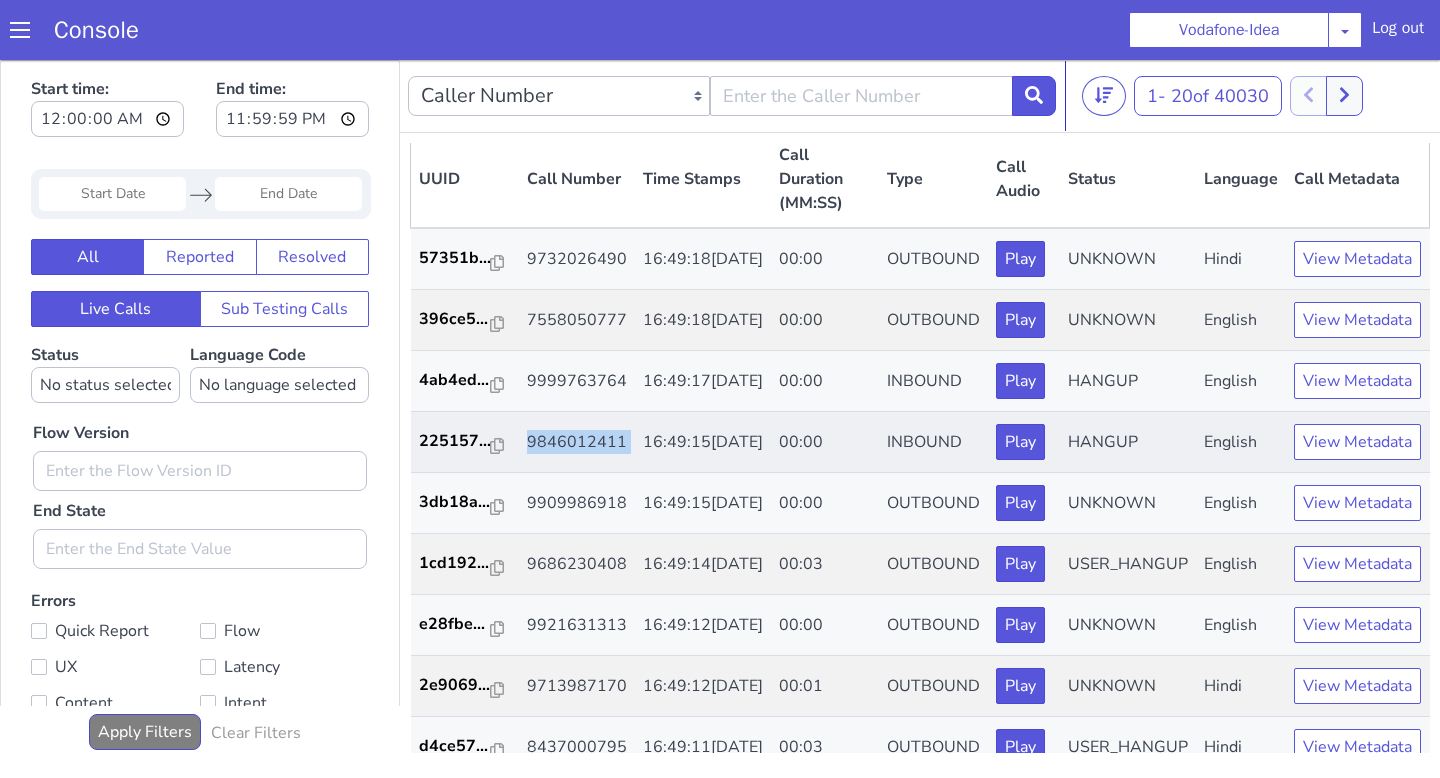 click on "9846012411" at bounding box center (577, 442) 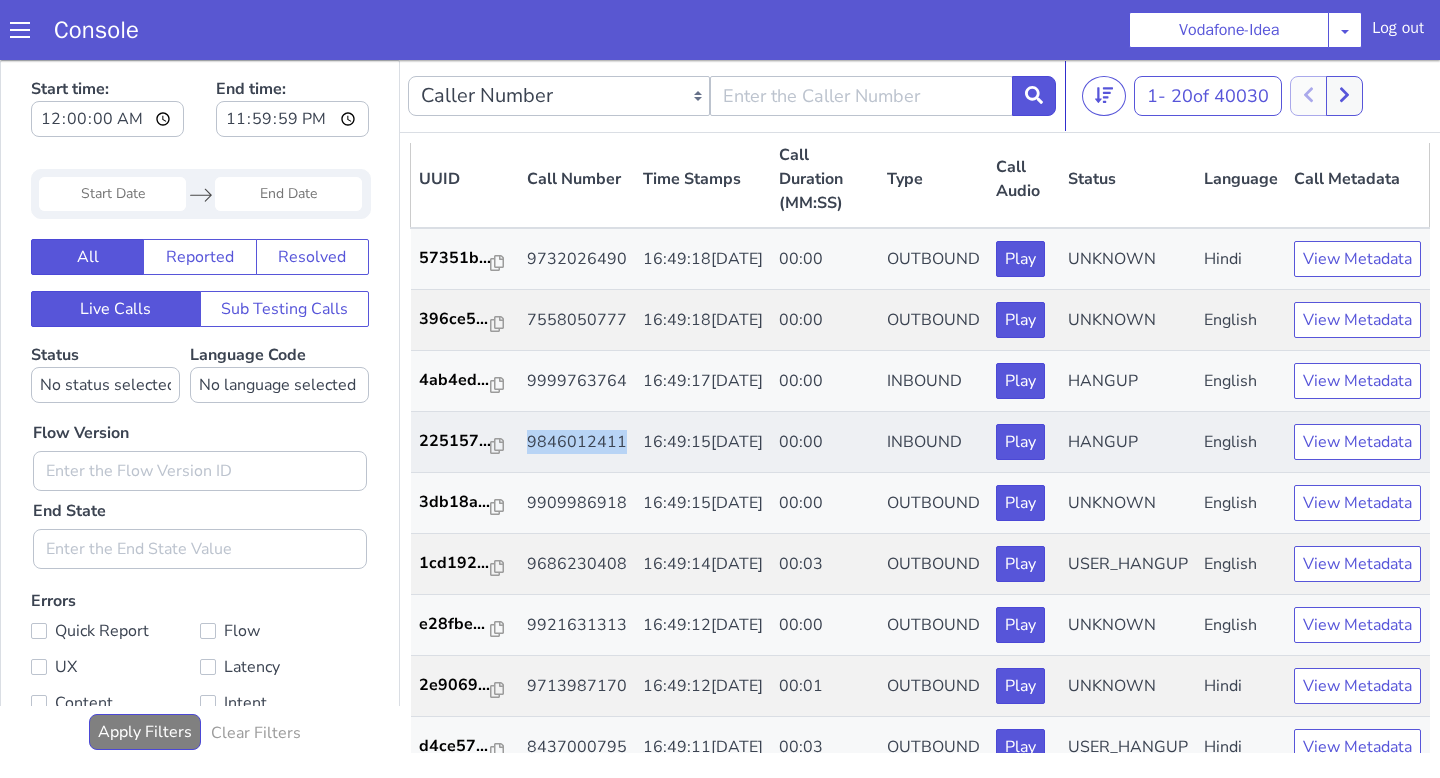 click on "9846012411" at bounding box center [577, 442] 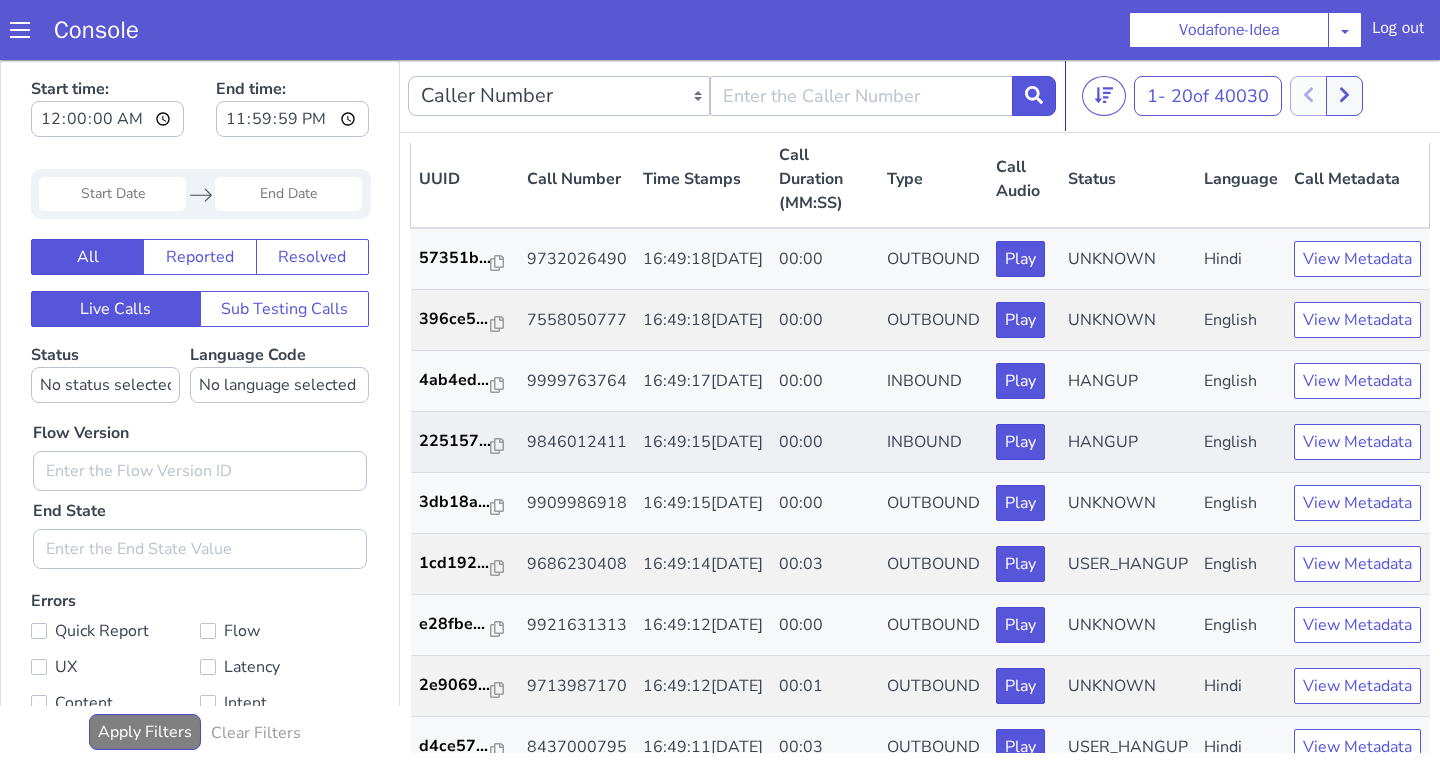 click on "9846012411" at bounding box center [577, 442] 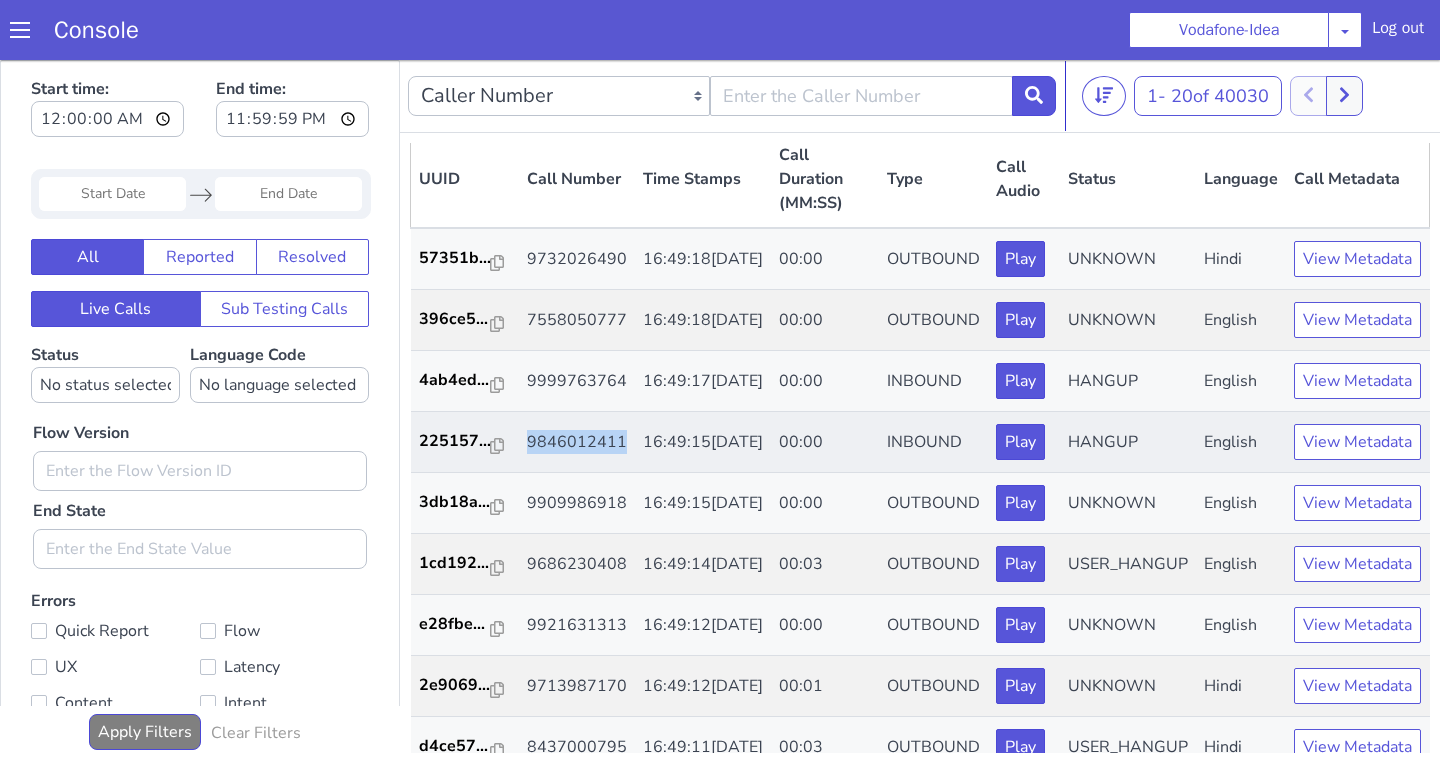 click on "9846012411" at bounding box center [577, 442] 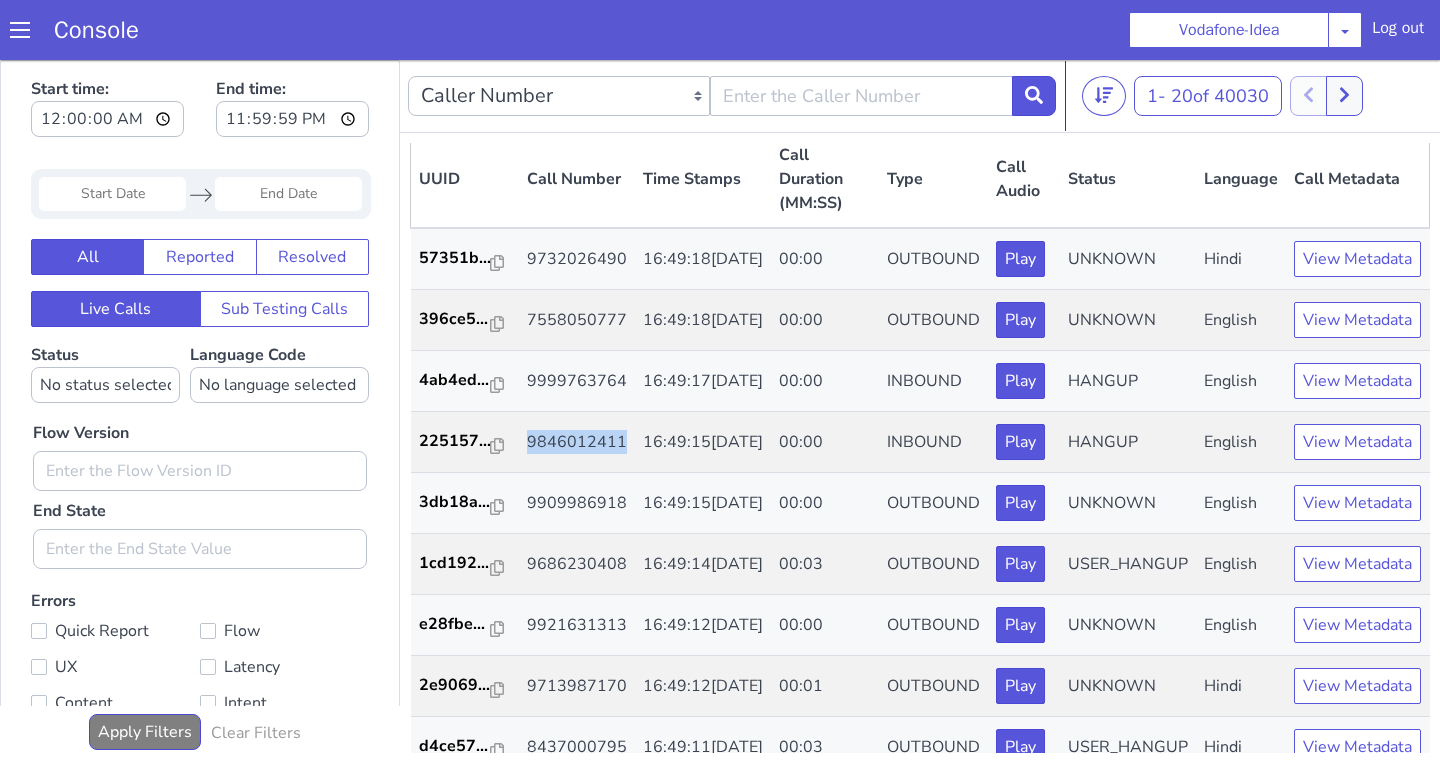 copy on "9846012411" 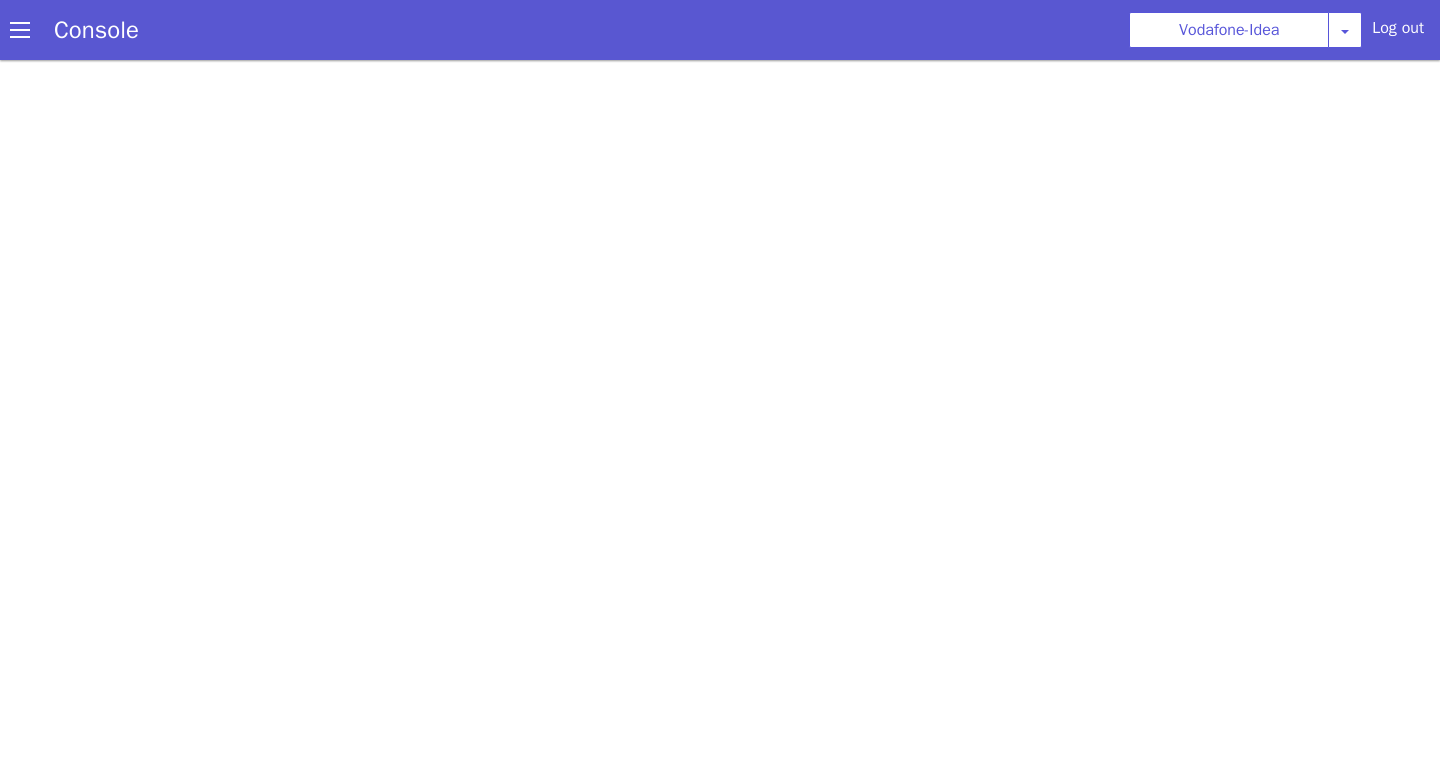 scroll, scrollTop: 0, scrollLeft: 0, axis: both 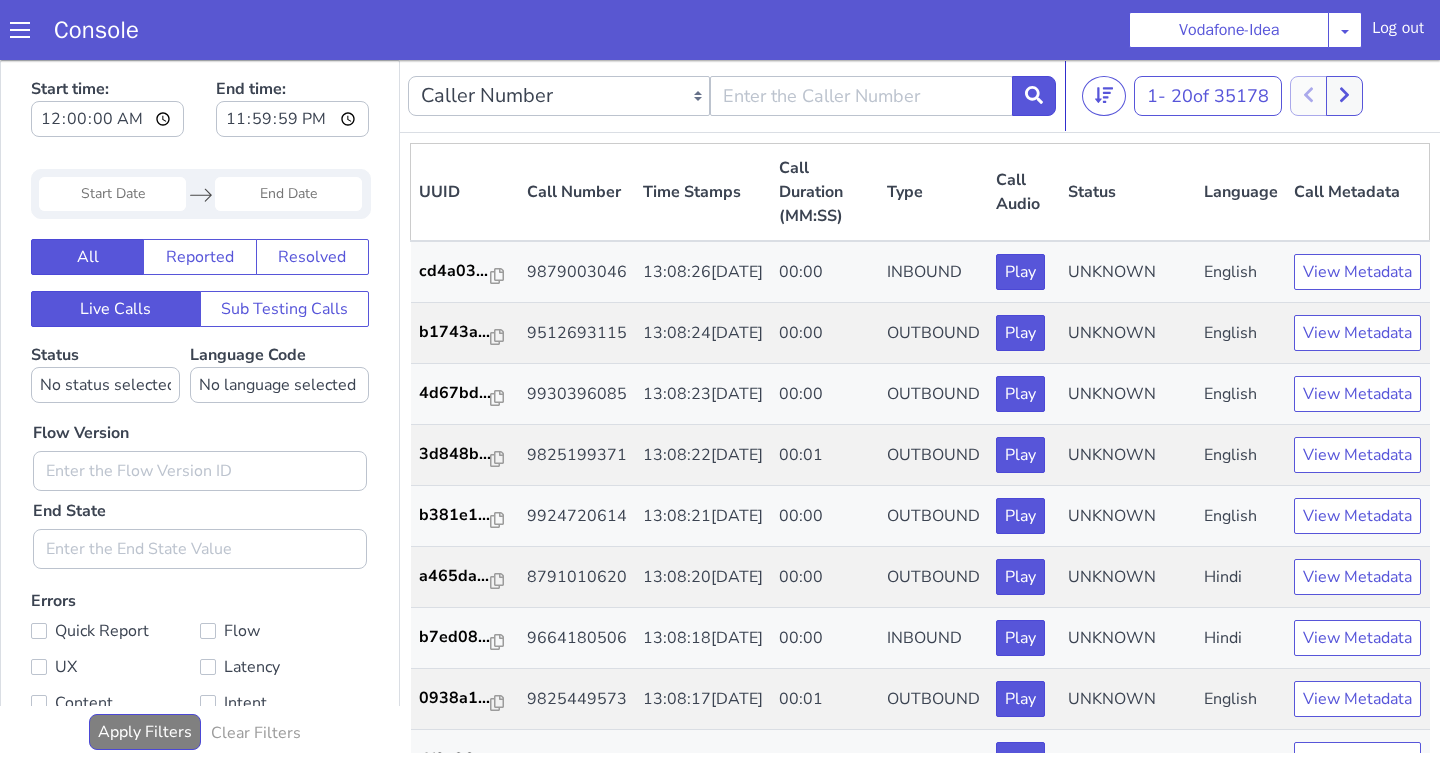 click on "9512693115" at bounding box center (577, 333) 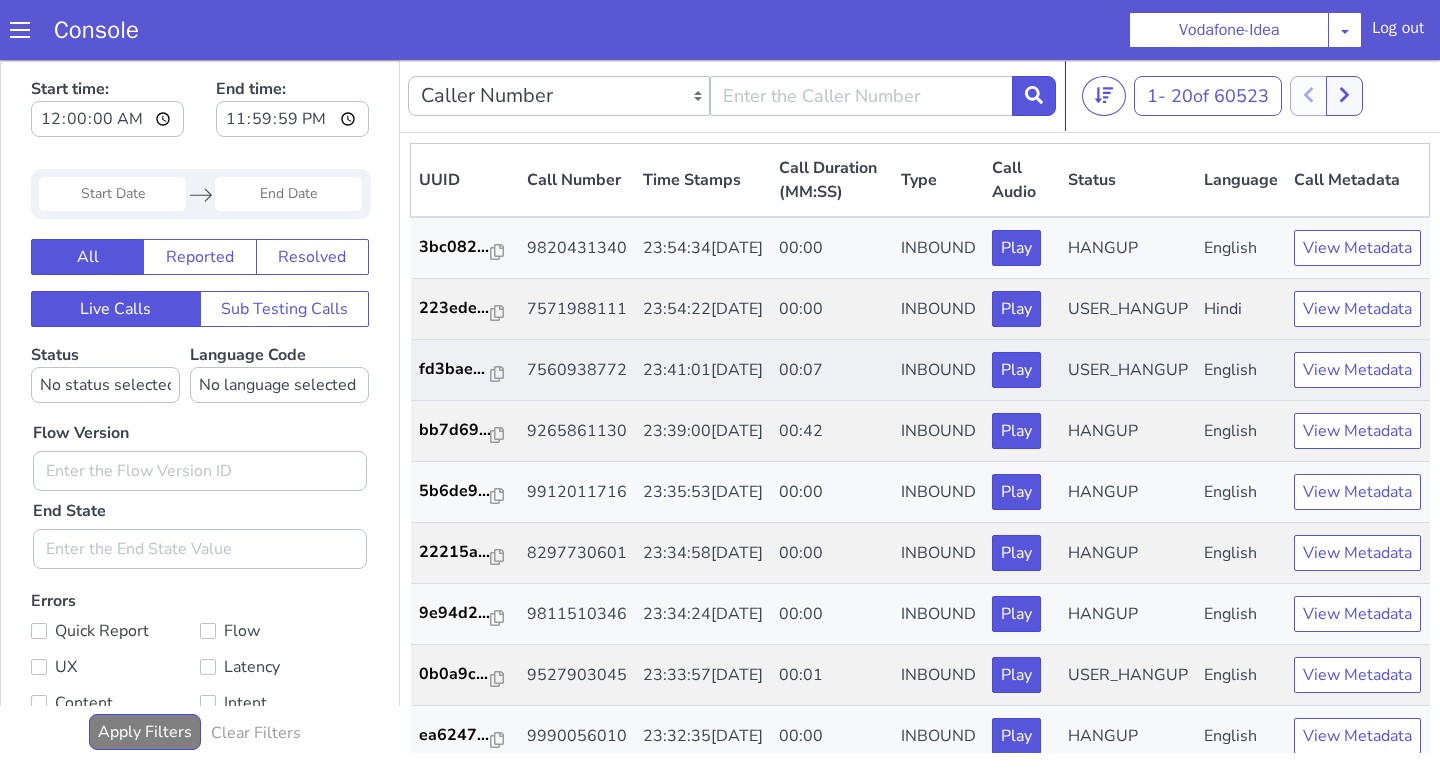 click on "7560938772" at bounding box center (577, 370) 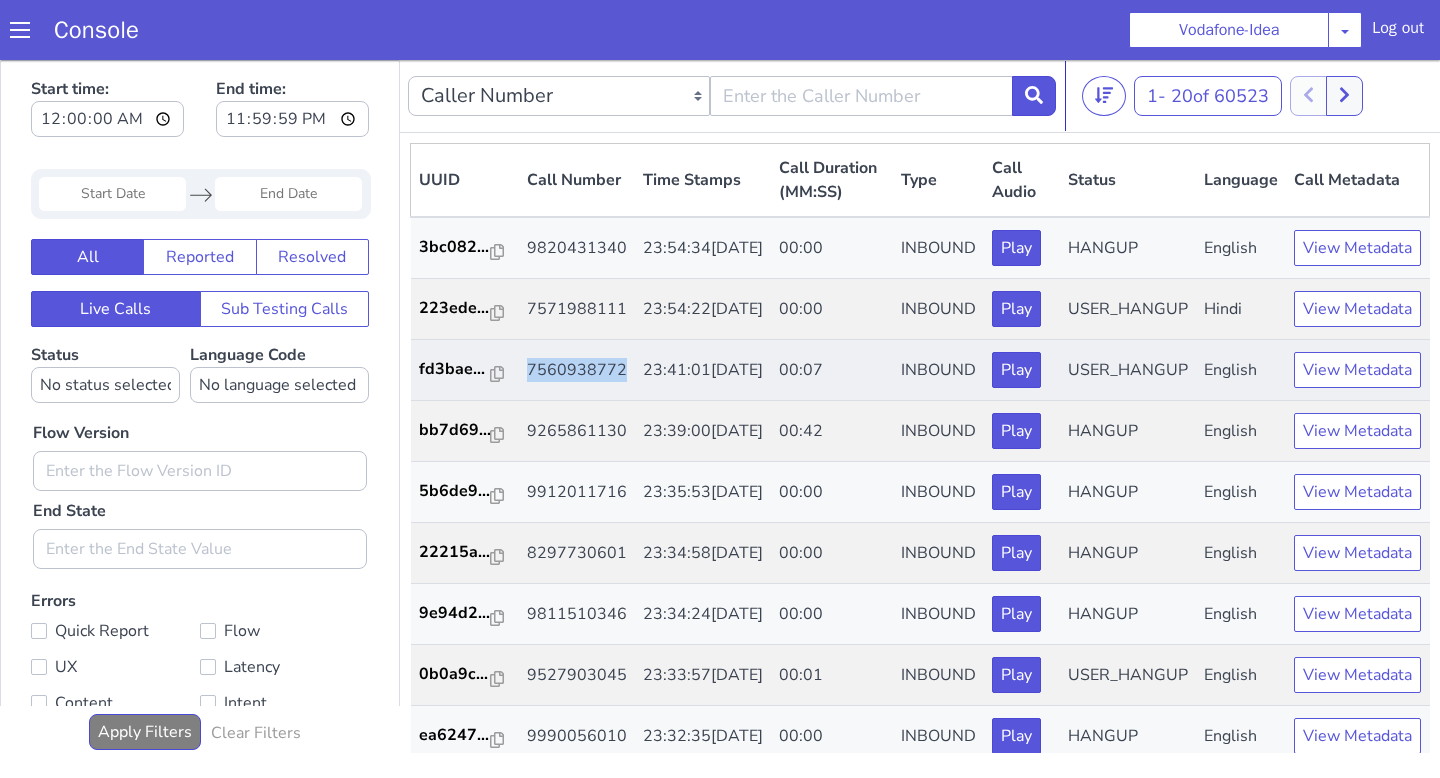 click on "7560938772" at bounding box center [577, 370] 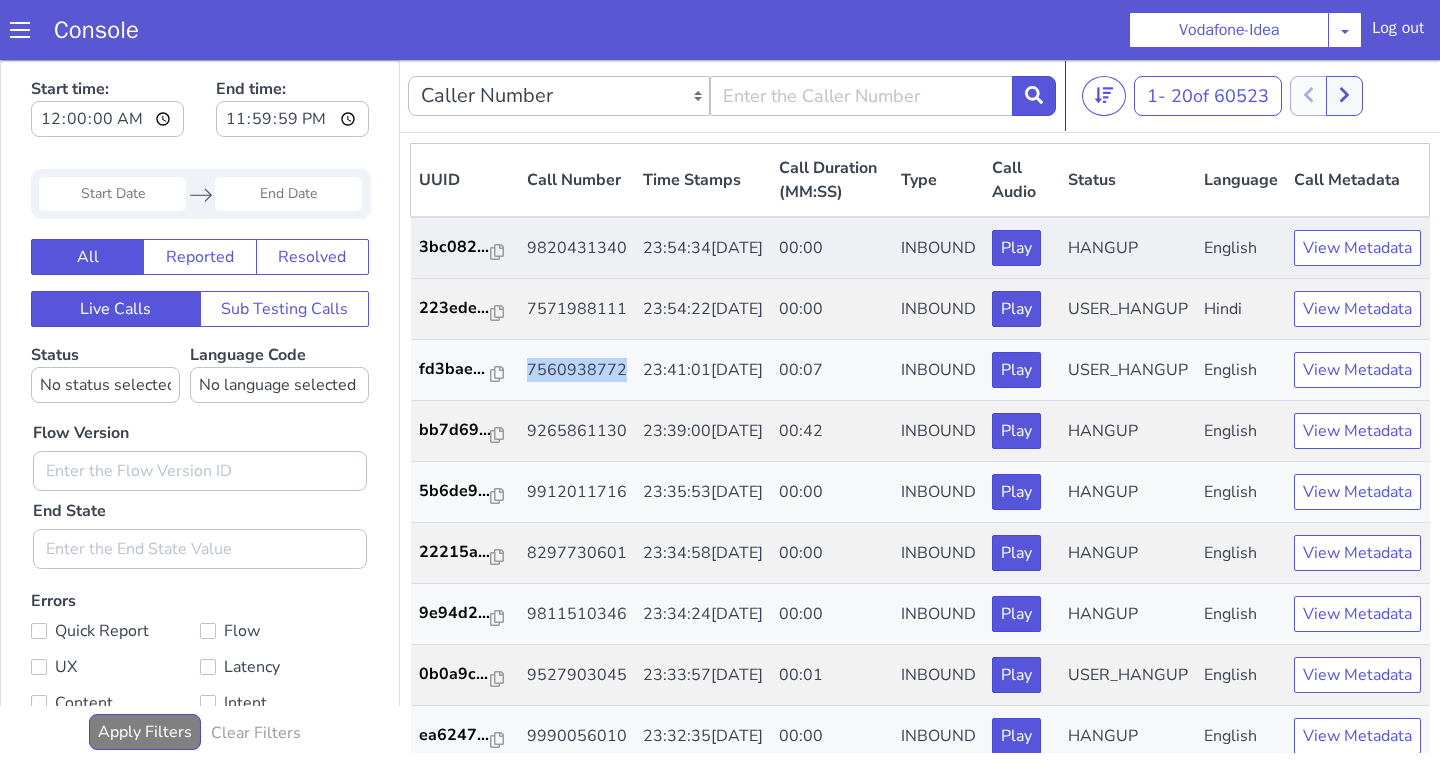 copy on "7560938772" 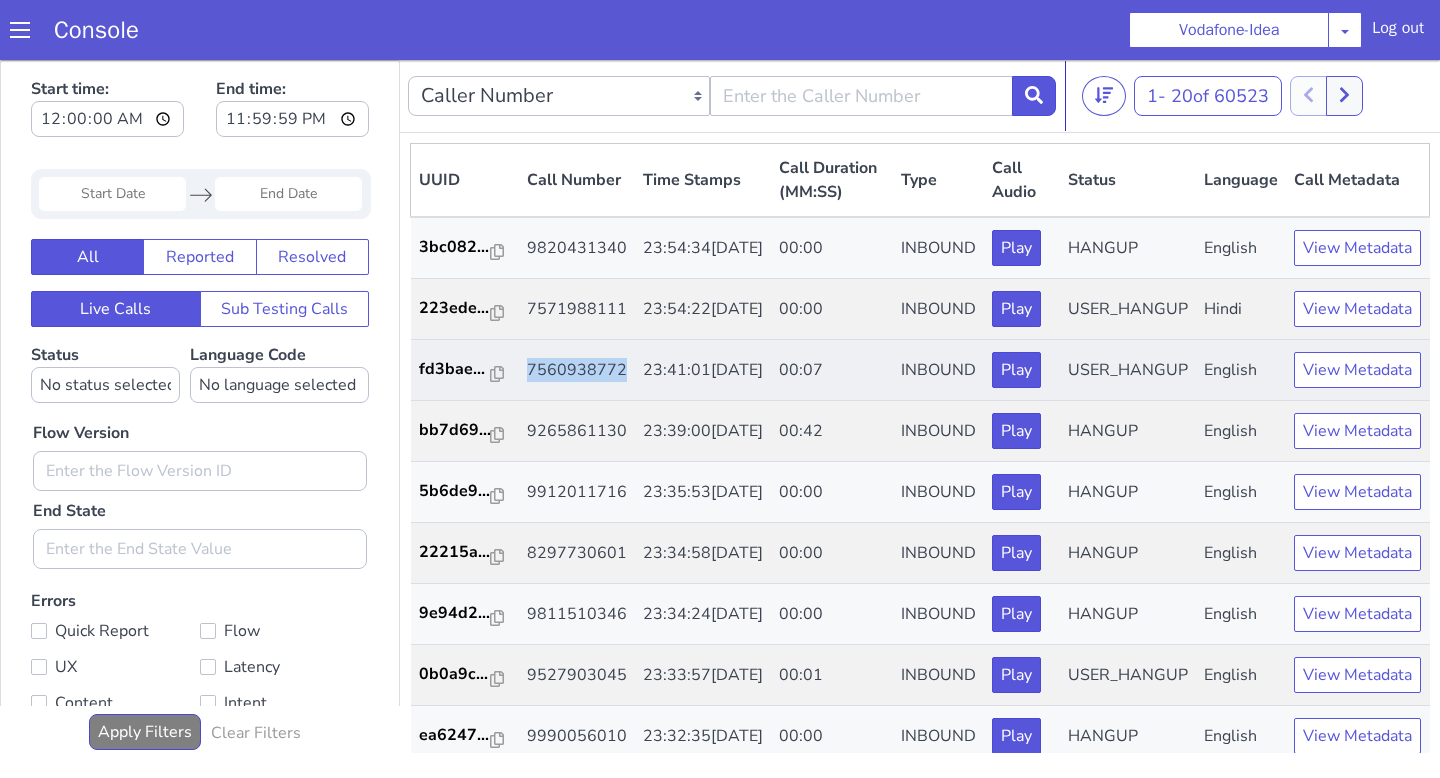 click on "7560938772" at bounding box center (577, 370) 